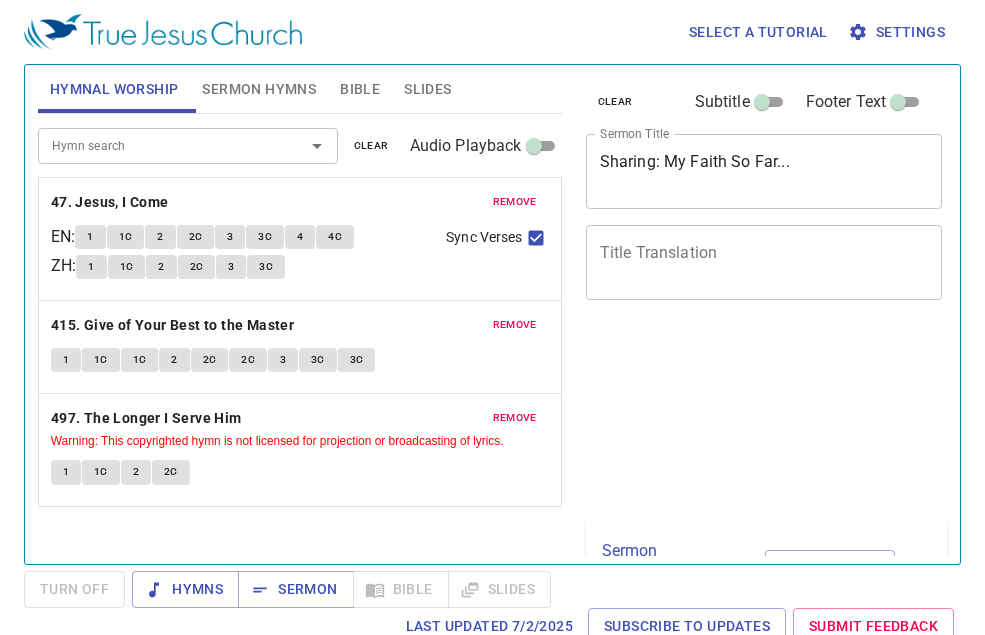 scroll, scrollTop: 0, scrollLeft: 0, axis: both 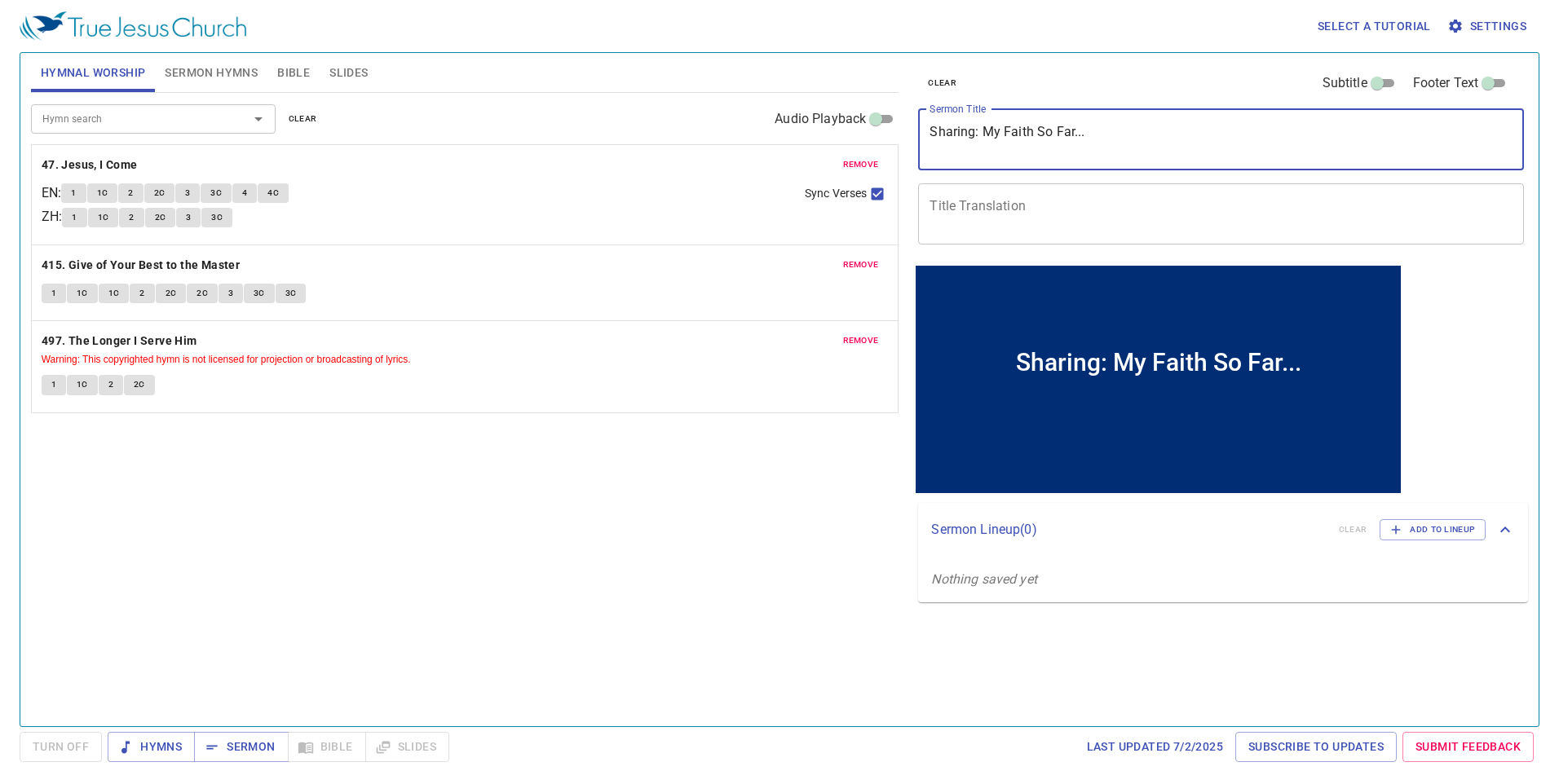 drag, startPoint x: 1103, startPoint y: 133, endPoint x: 833, endPoint y: 128, distance: 270.04629 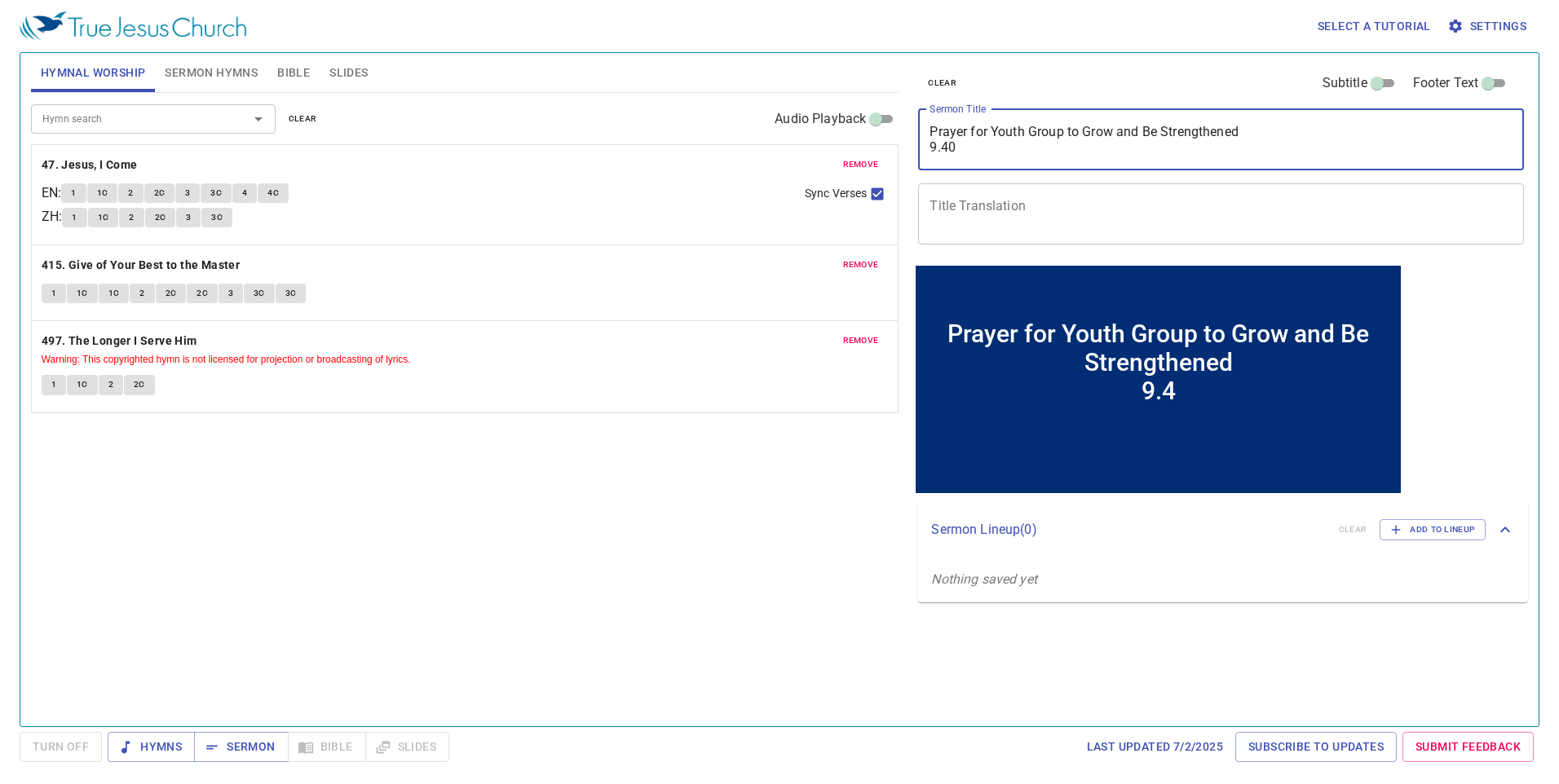 type on "Prayer for Youth Group to Grow and Be Strengthened
9.40-" 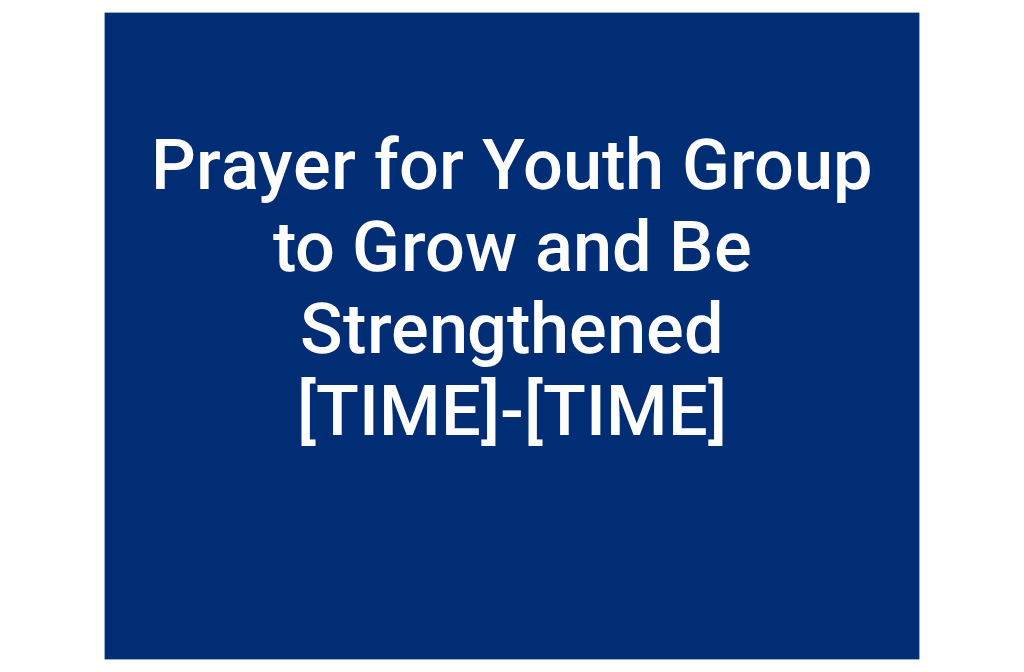 scroll, scrollTop: 0, scrollLeft: 0, axis: both 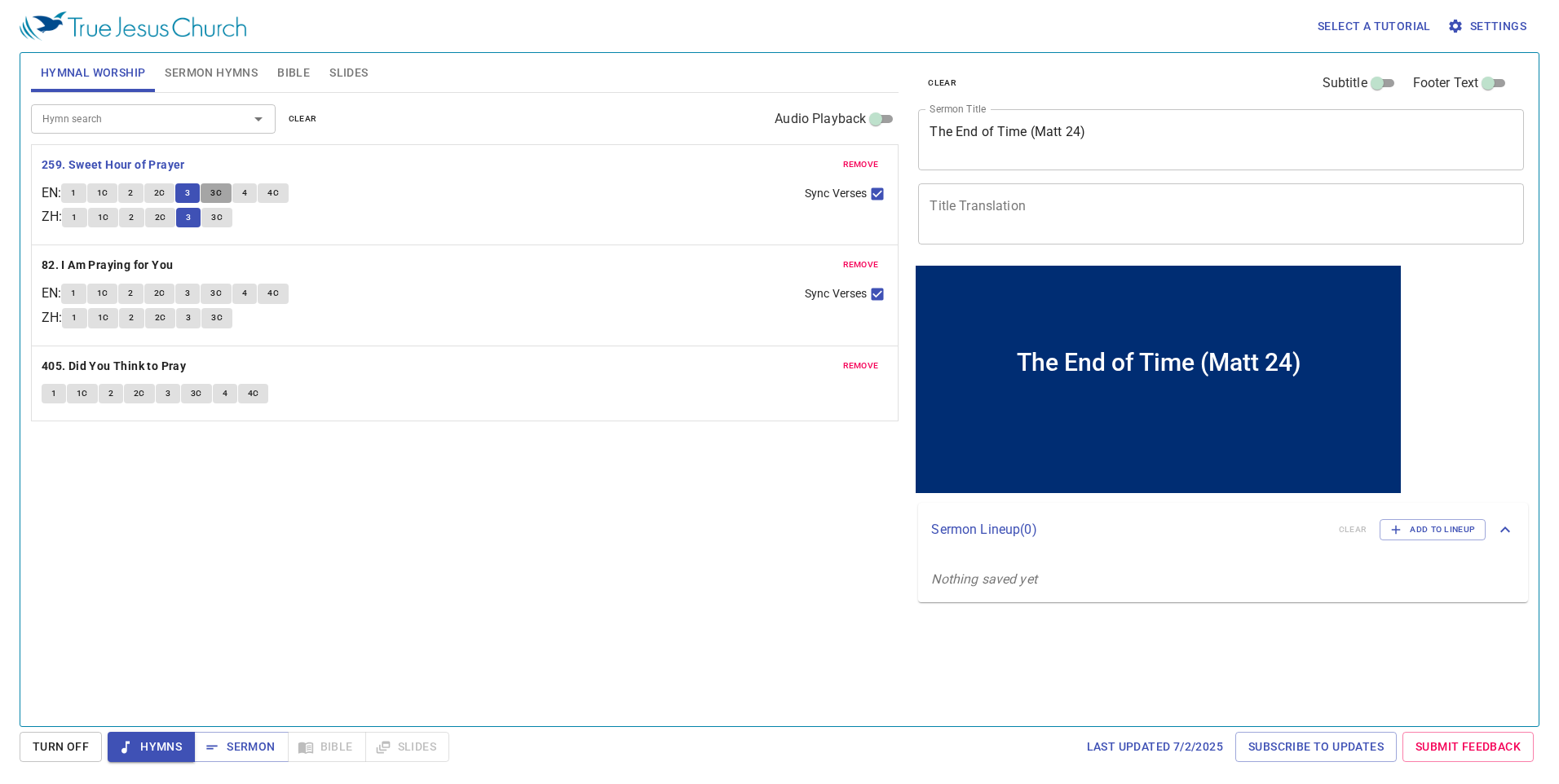 click on "3C" at bounding box center [216, 193] 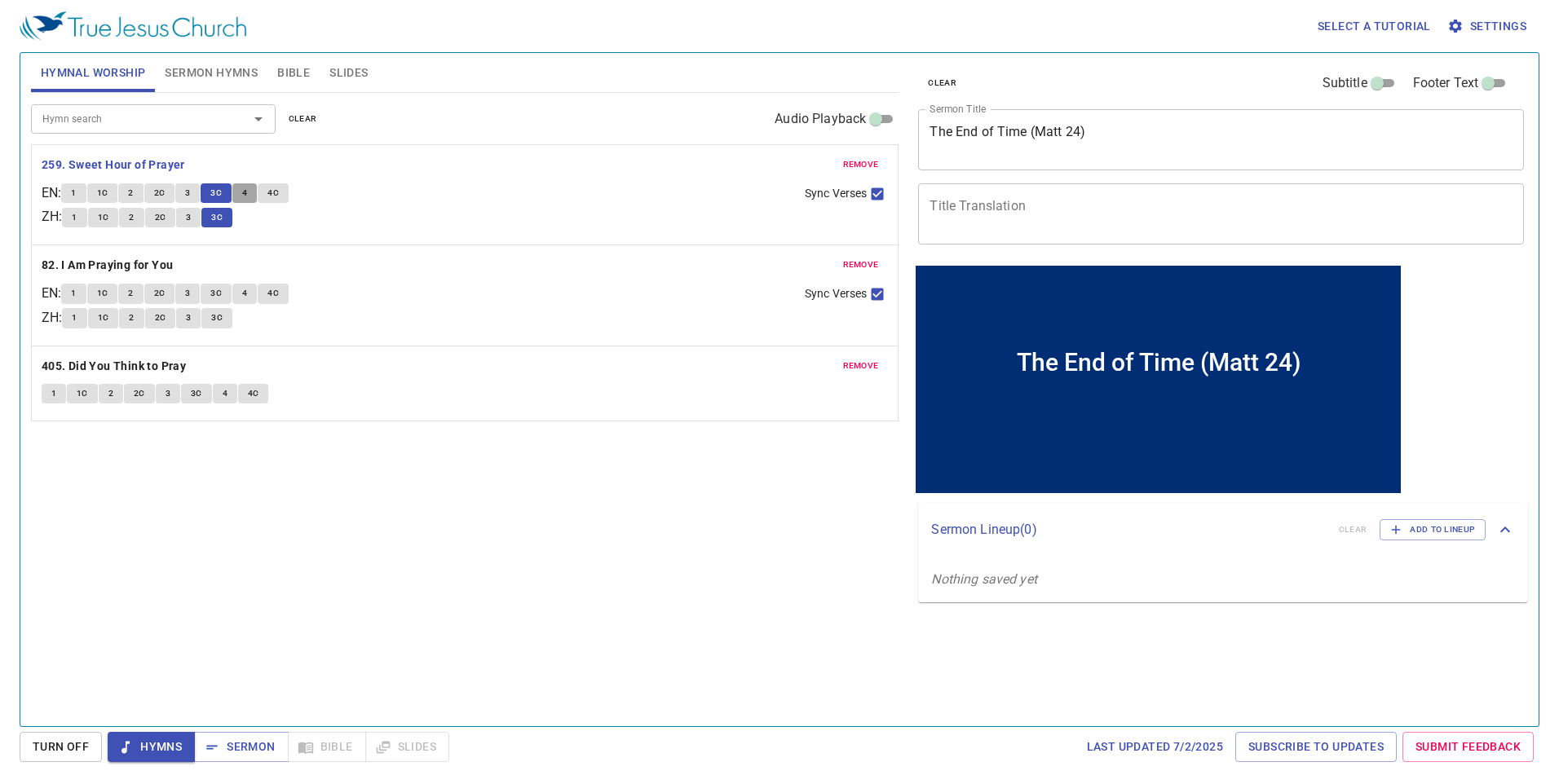 click on "4" at bounding box center (245, 193) 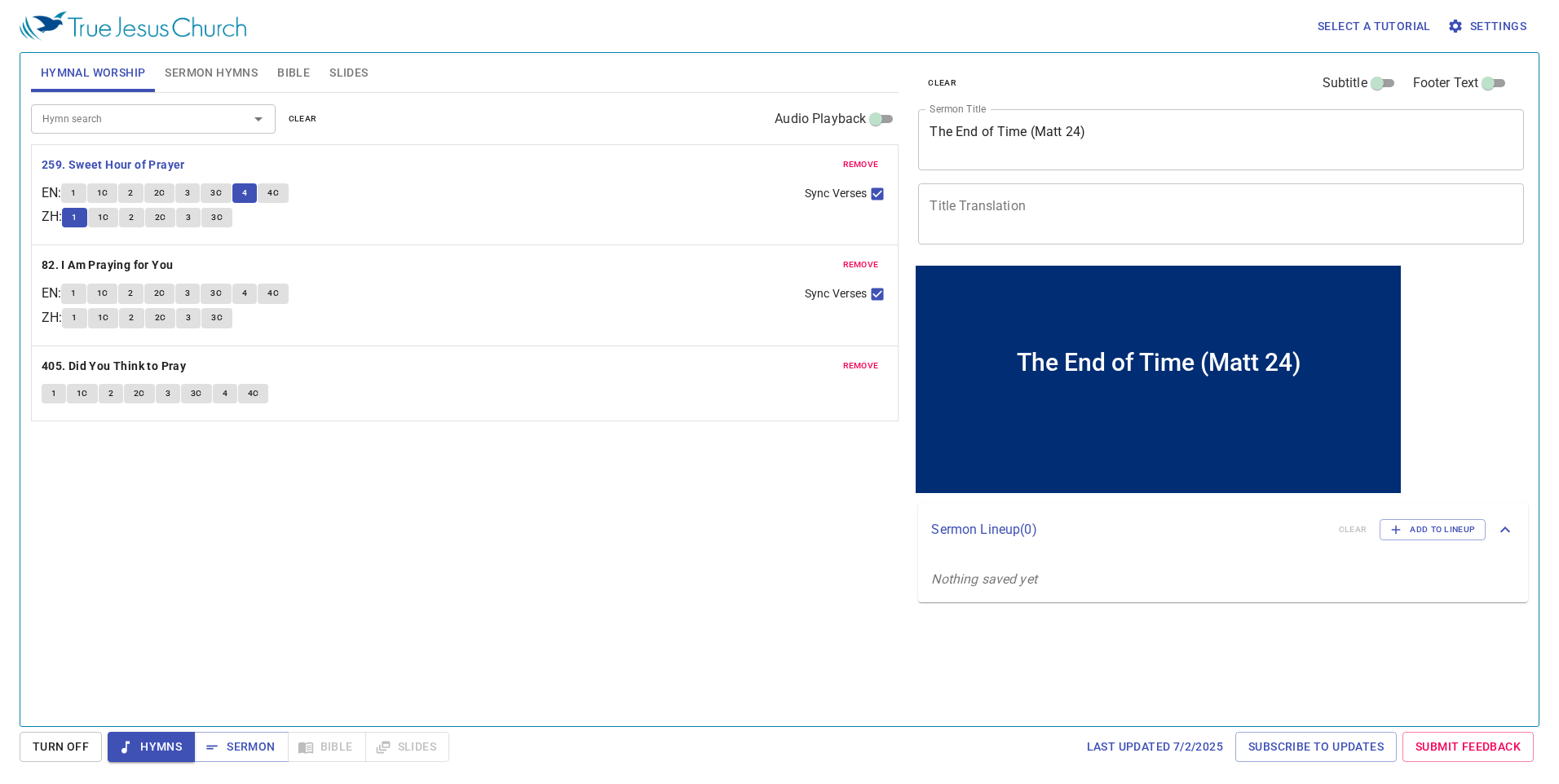type 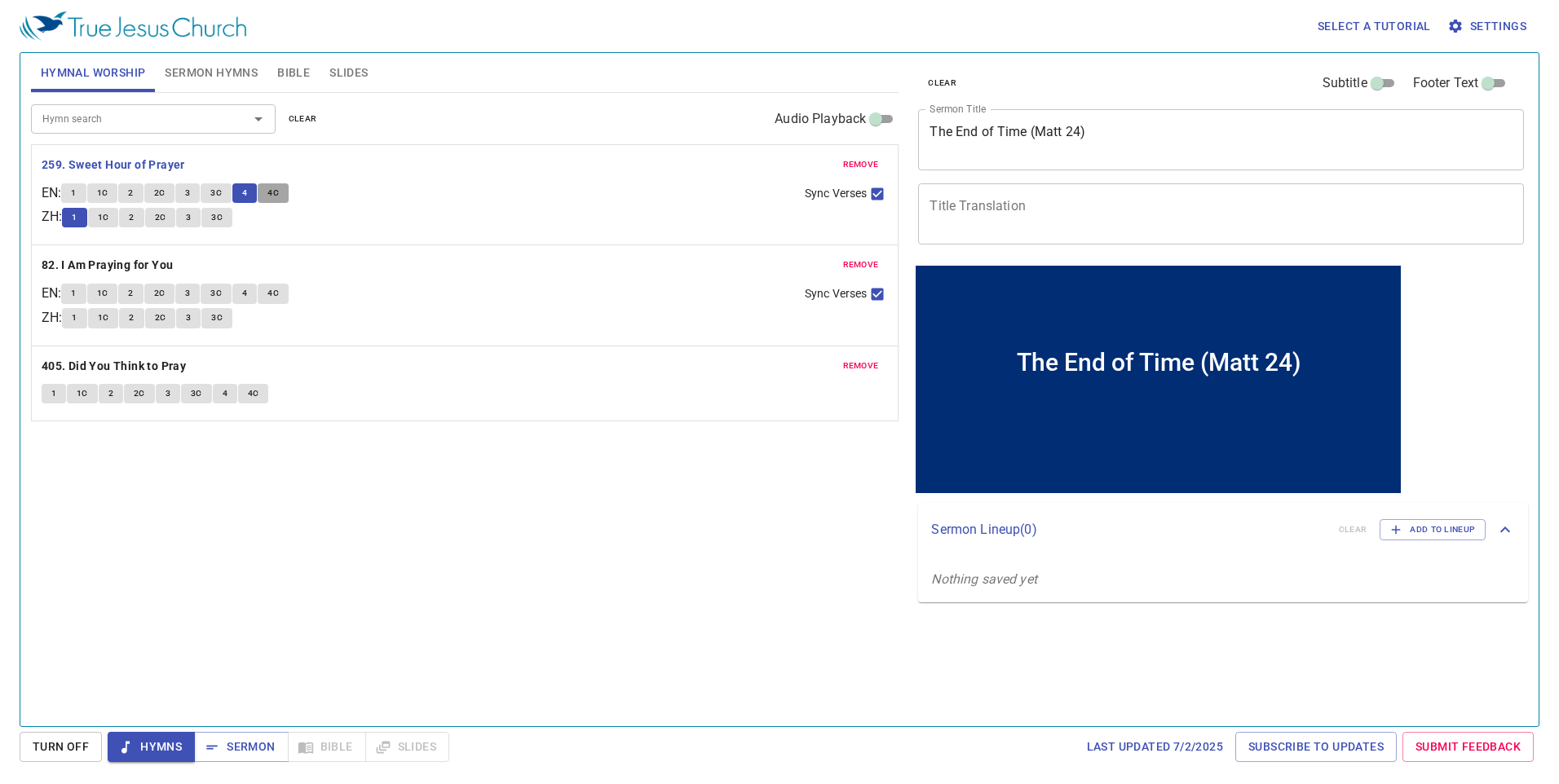 click on "4C" at bounding box center [273, 193] 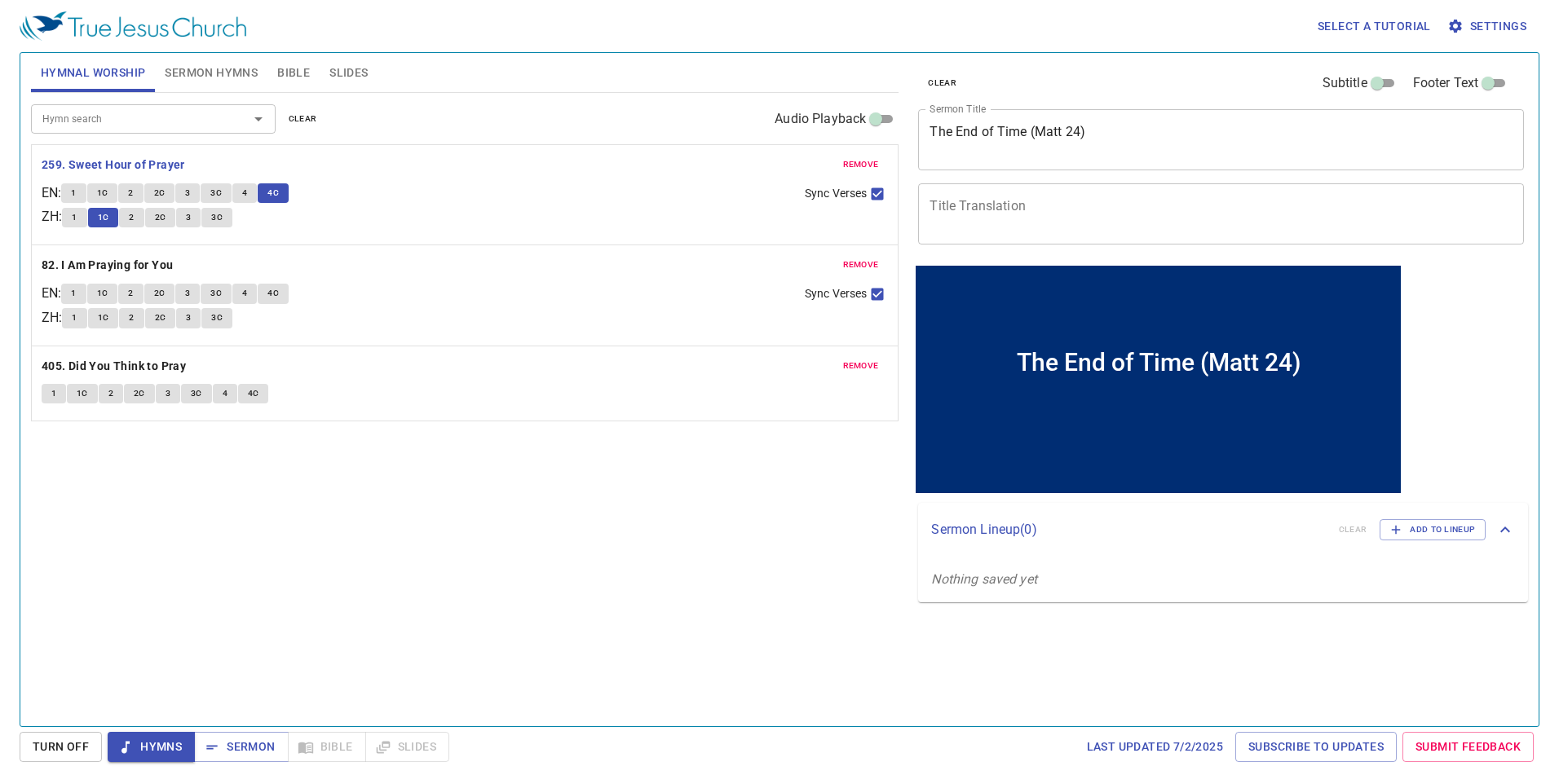 type 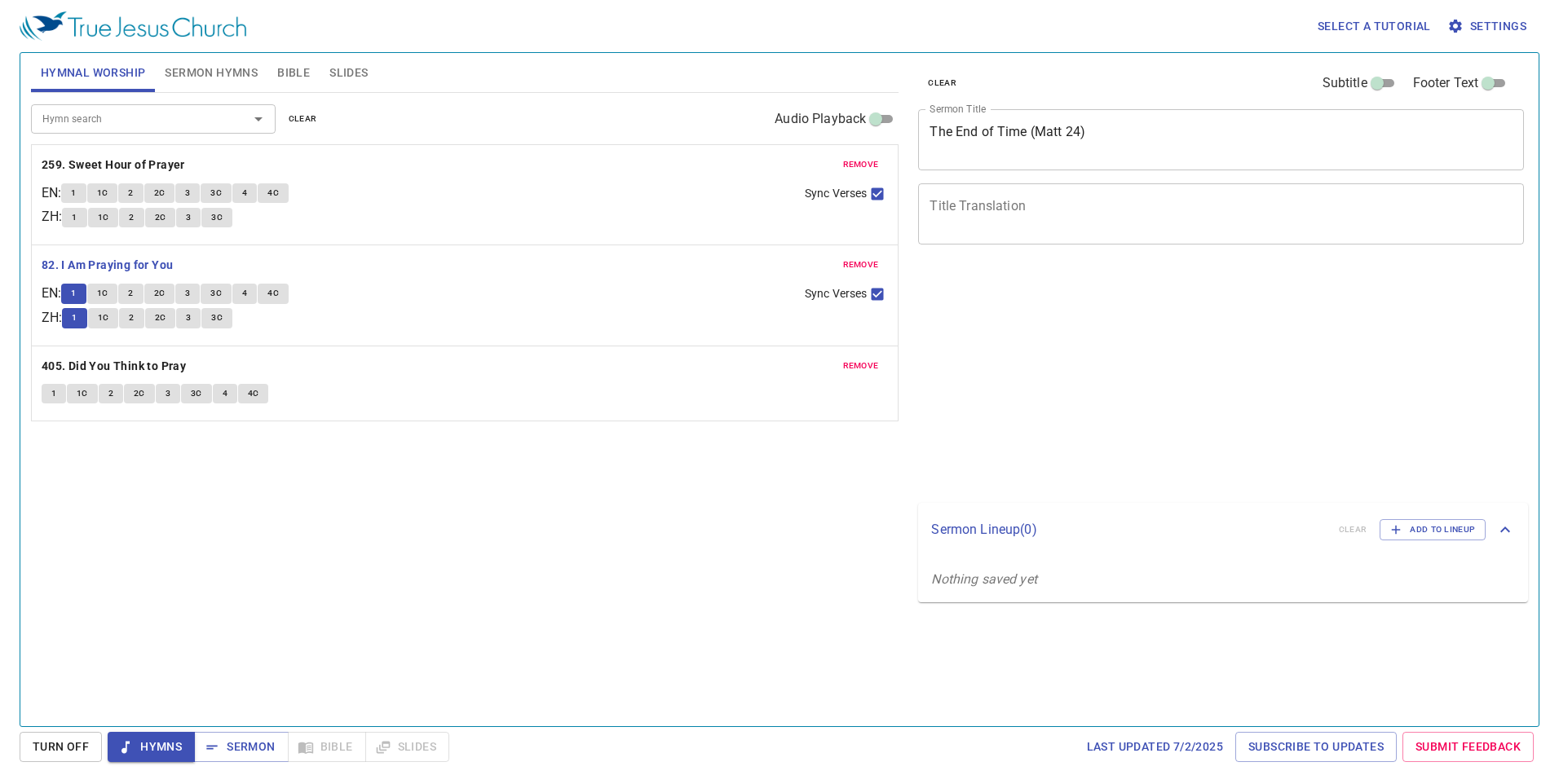 scroll, scrollTop: 0, scrollLeft: 0, axis: both 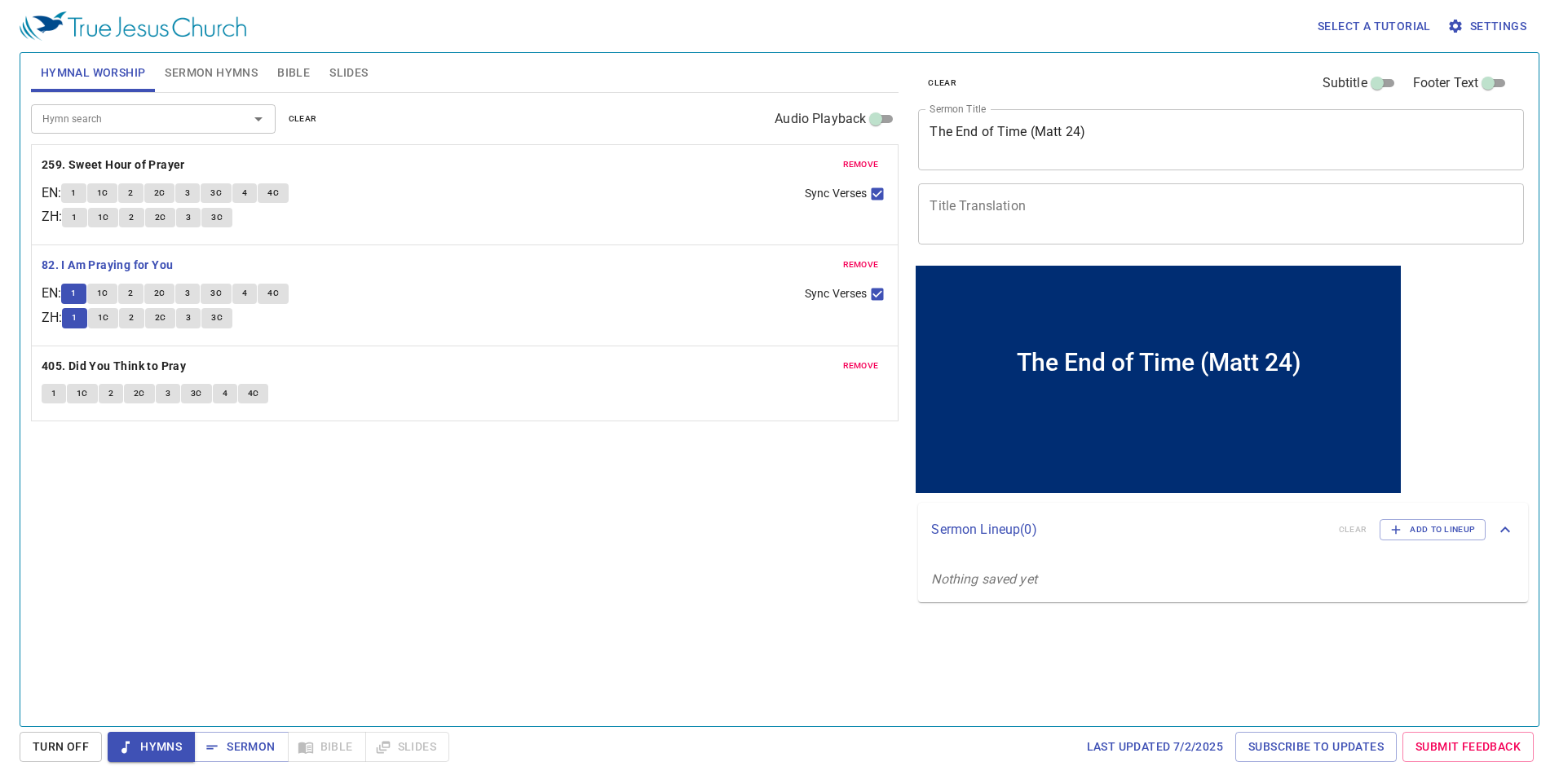 click on "remove" at bounding box center [861, 165] 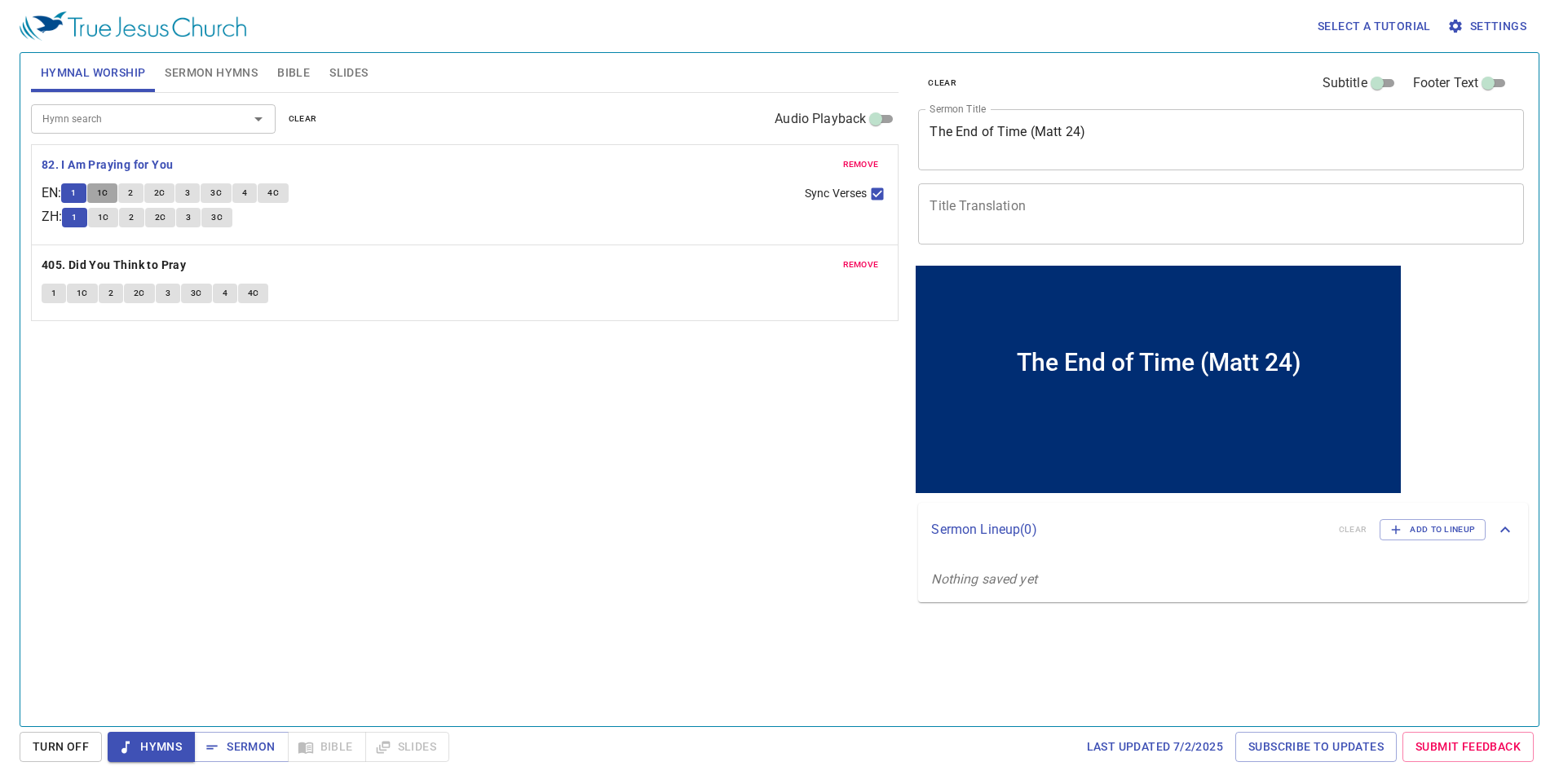 click on "1C" at bounding box center (103, 193) 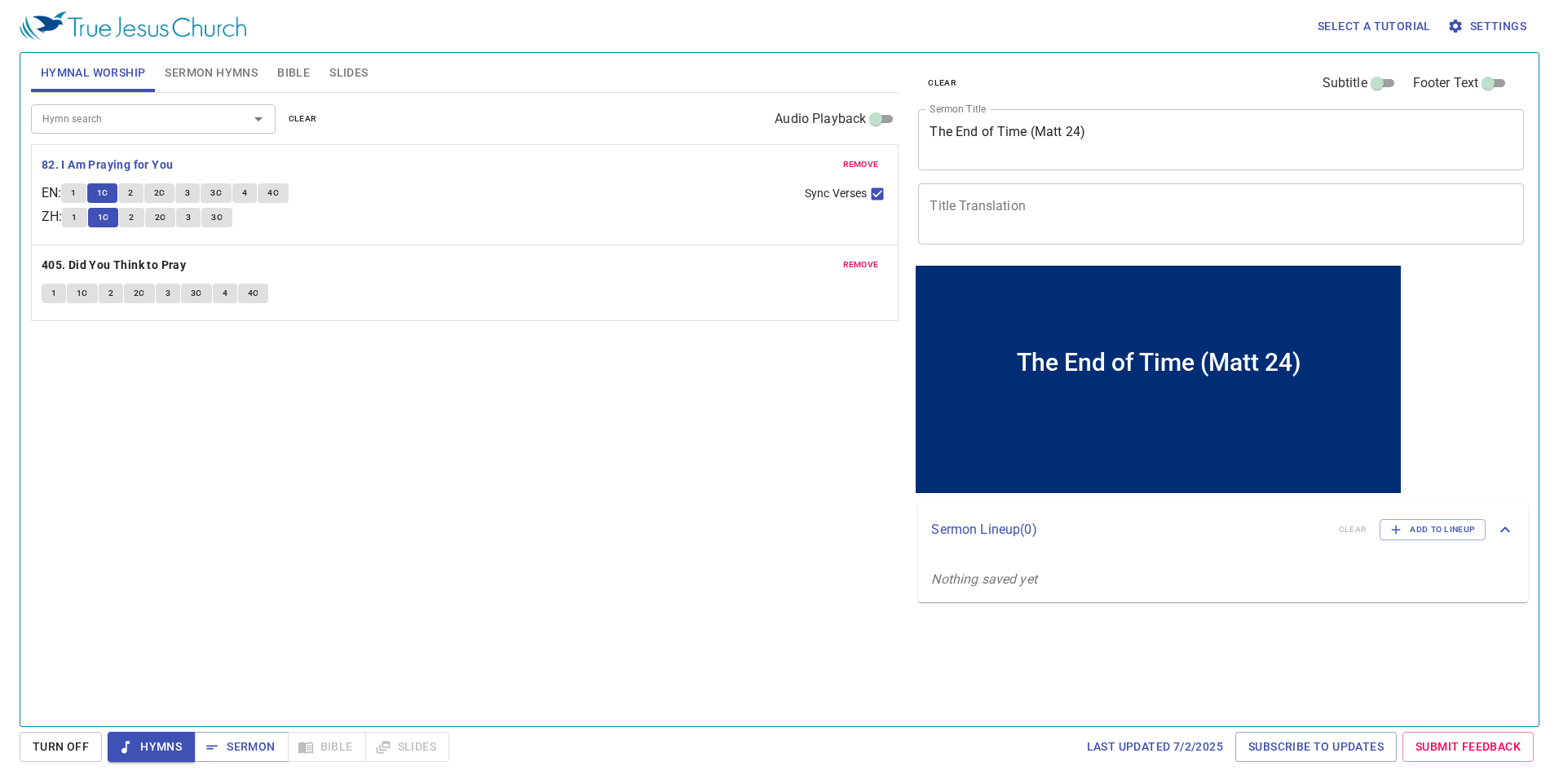 click on "2" at bounding box center [130, 193] 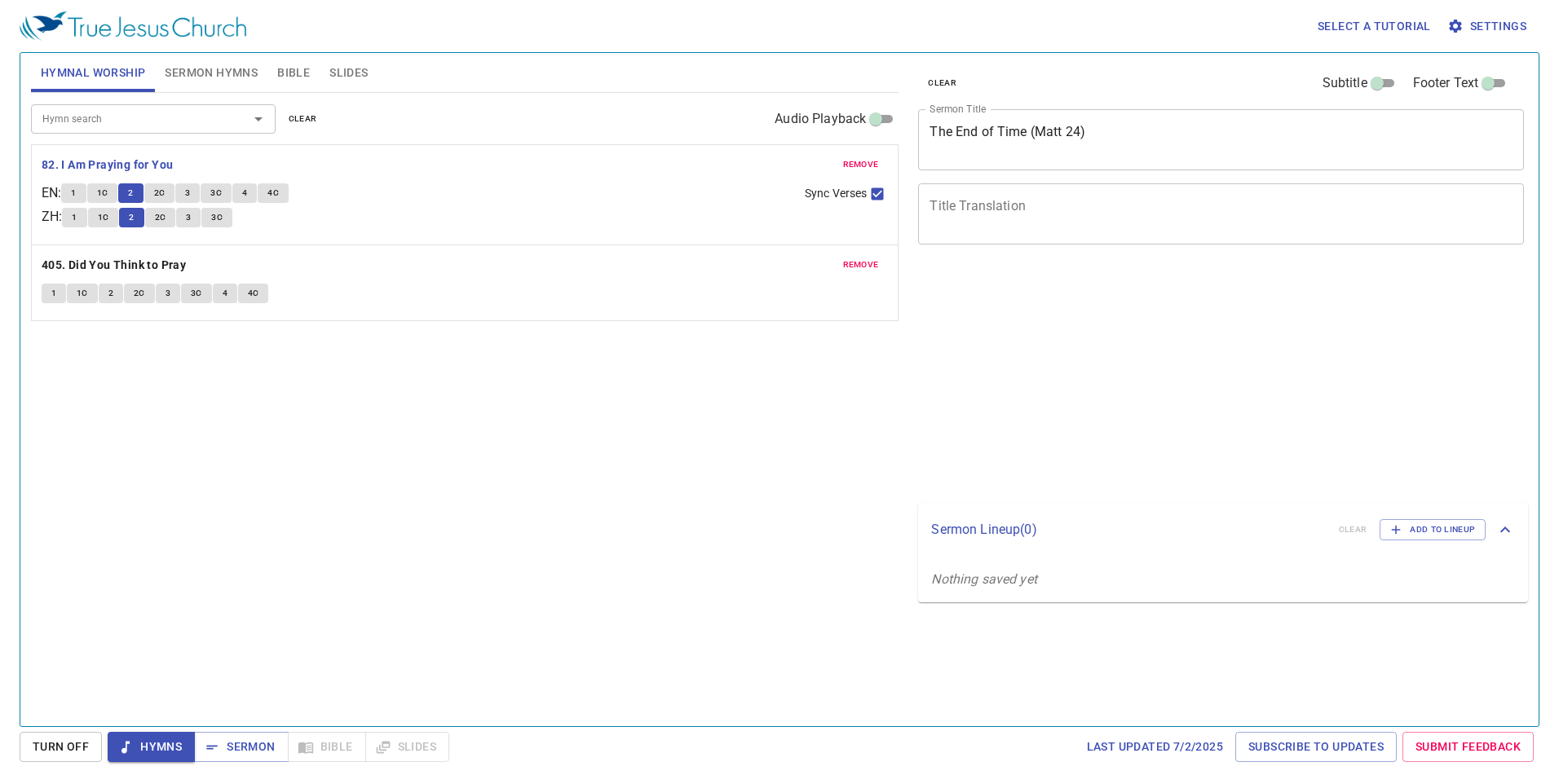 scroll, scrollTop: 0, scrollLeft: 0, axis: both 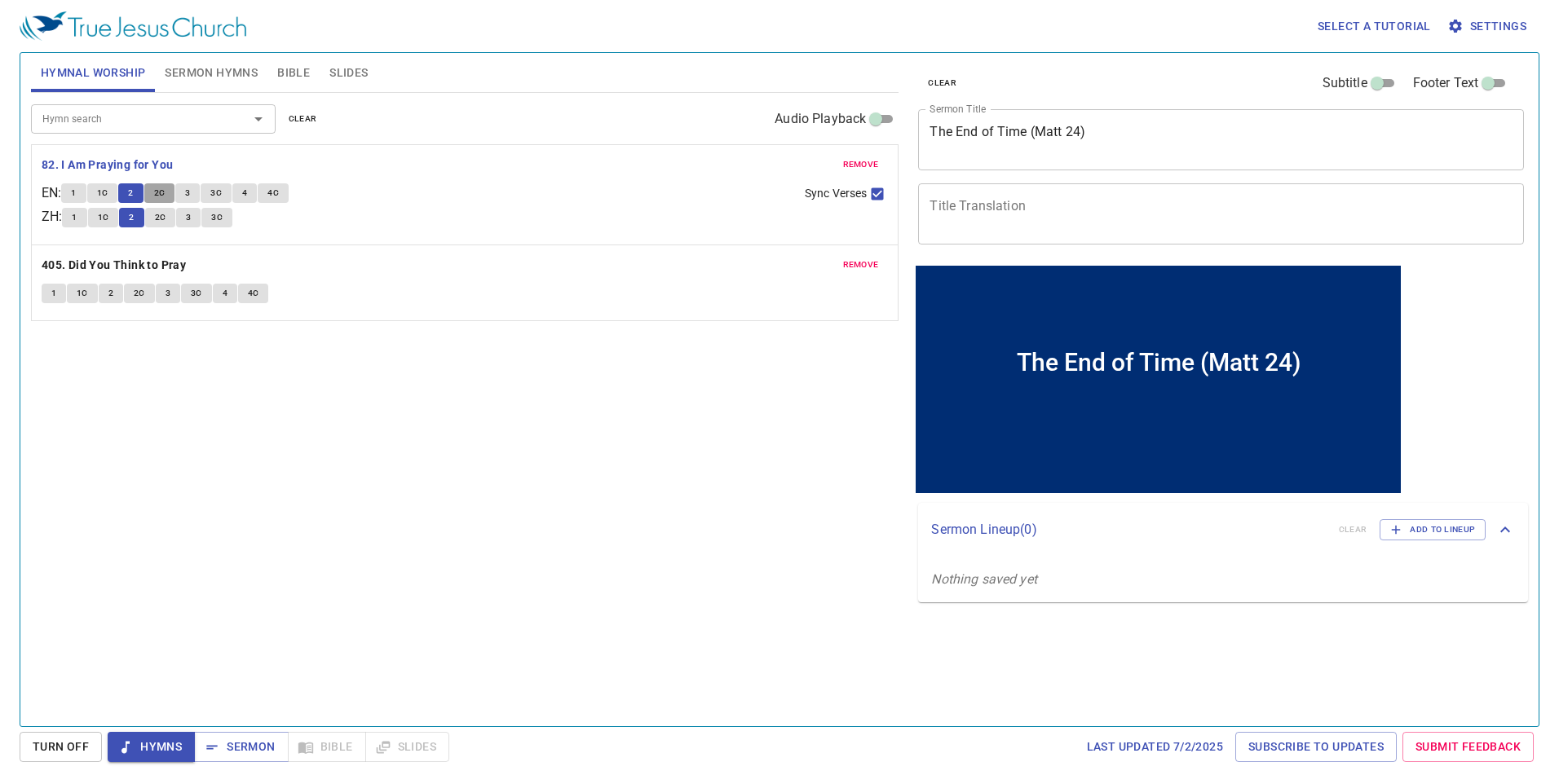 click on "2C" at bounding box center [160, 193] 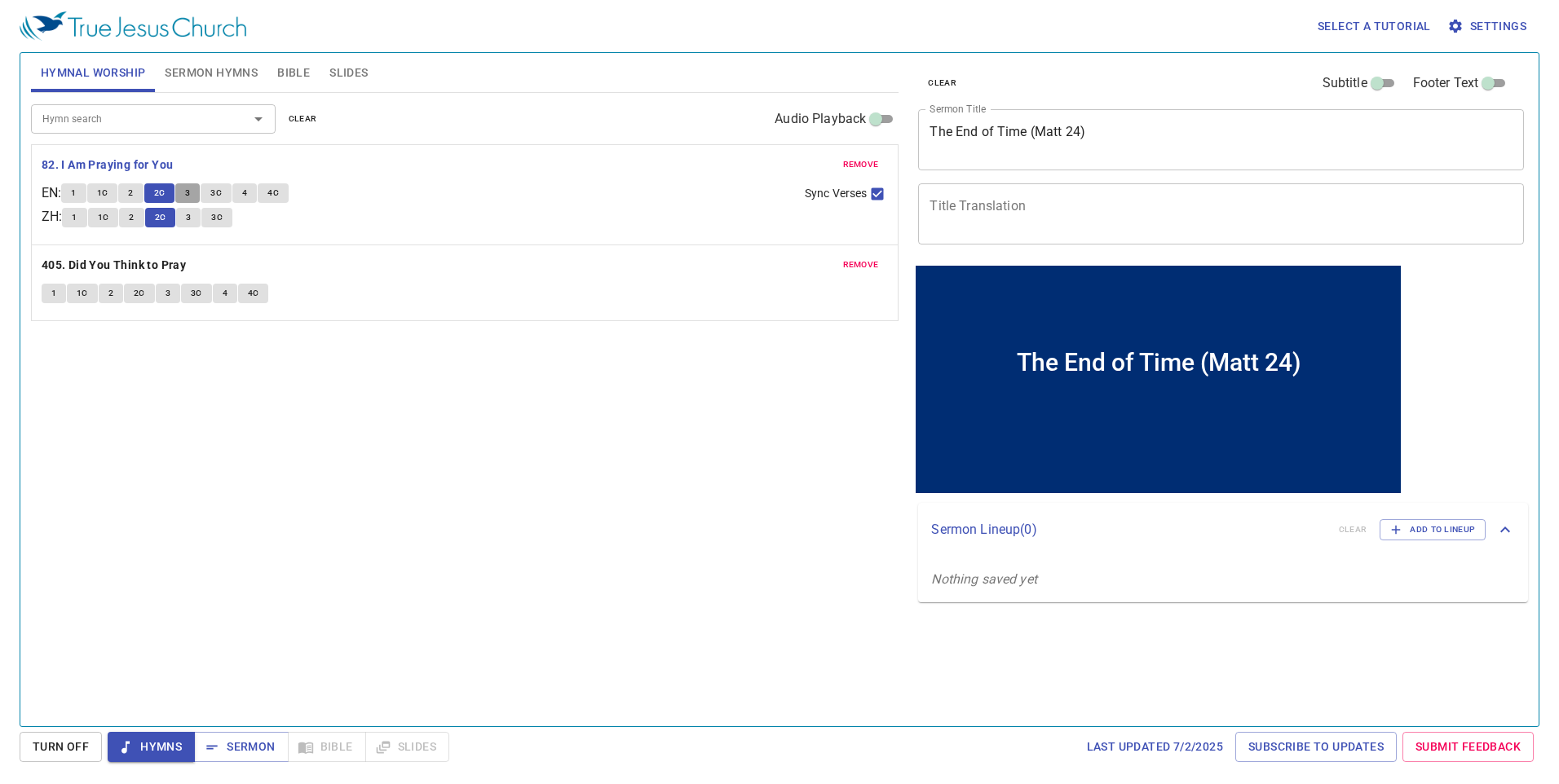 click on "3" at bounding box center (188, 193) 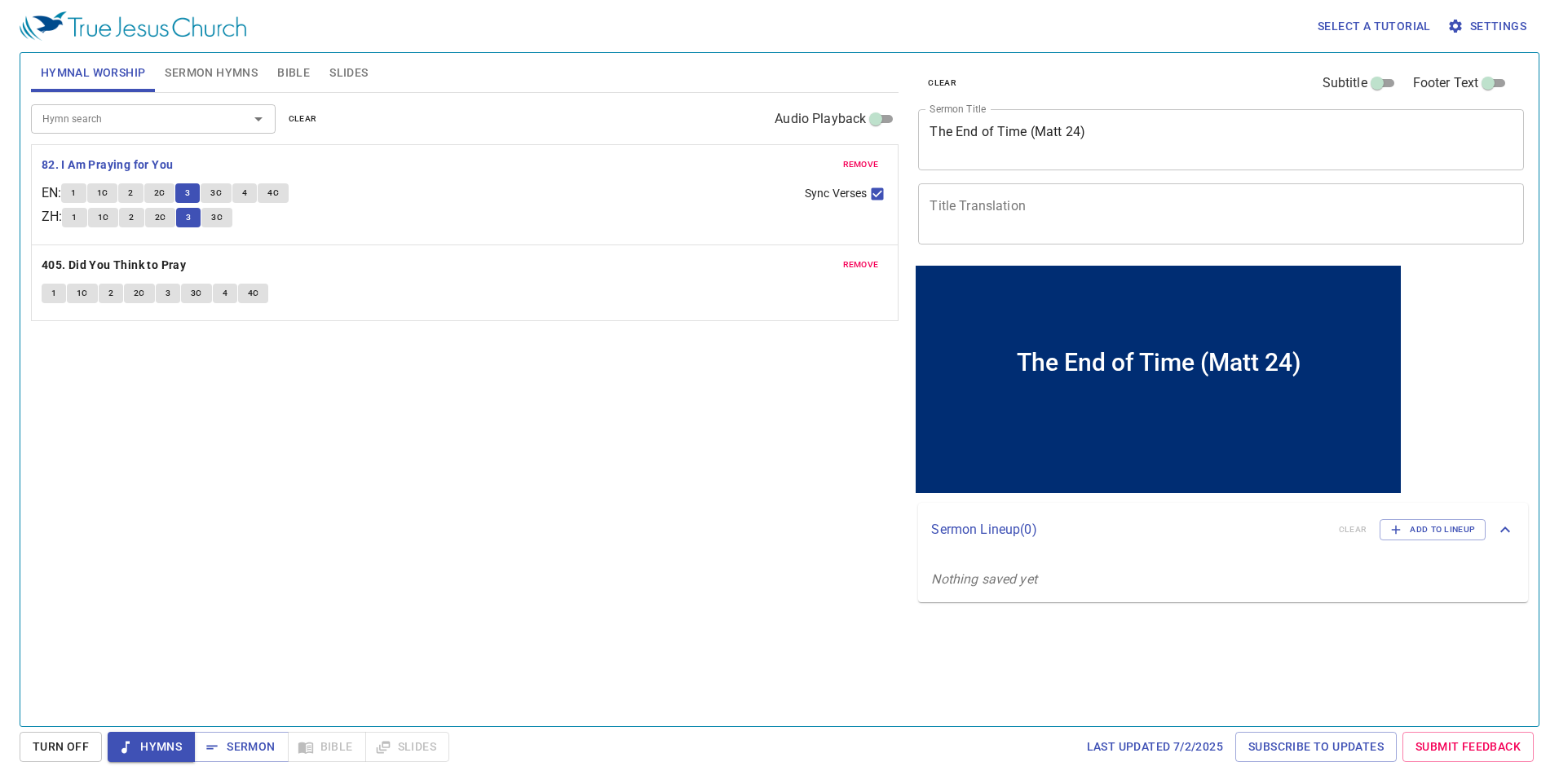 click on "3C" at bounding box center [216, 193] 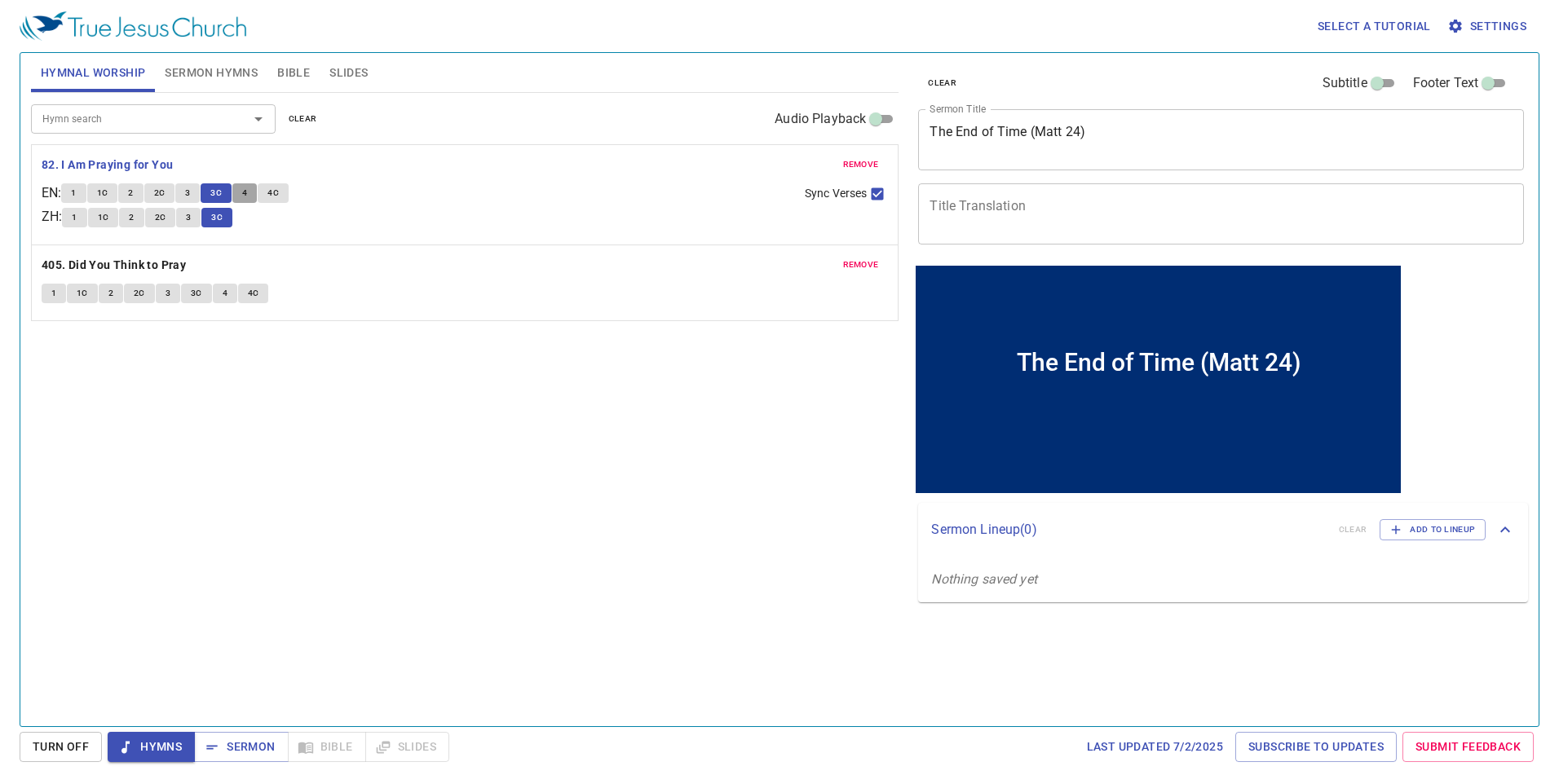 click on "4" at bounding box center [245, 193] 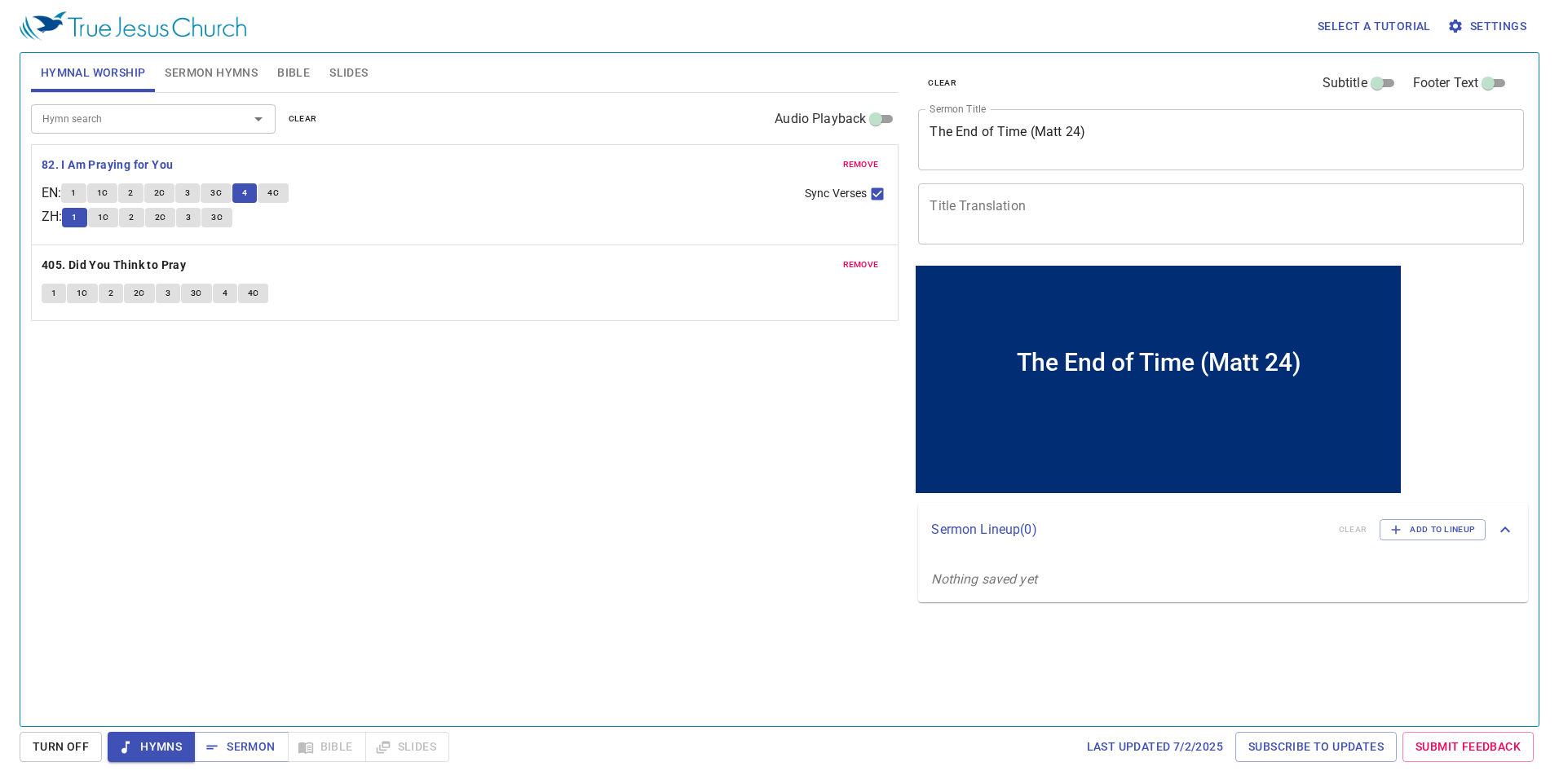 scroll, scrollTop: 0, scrollLeft: 0, axis: both 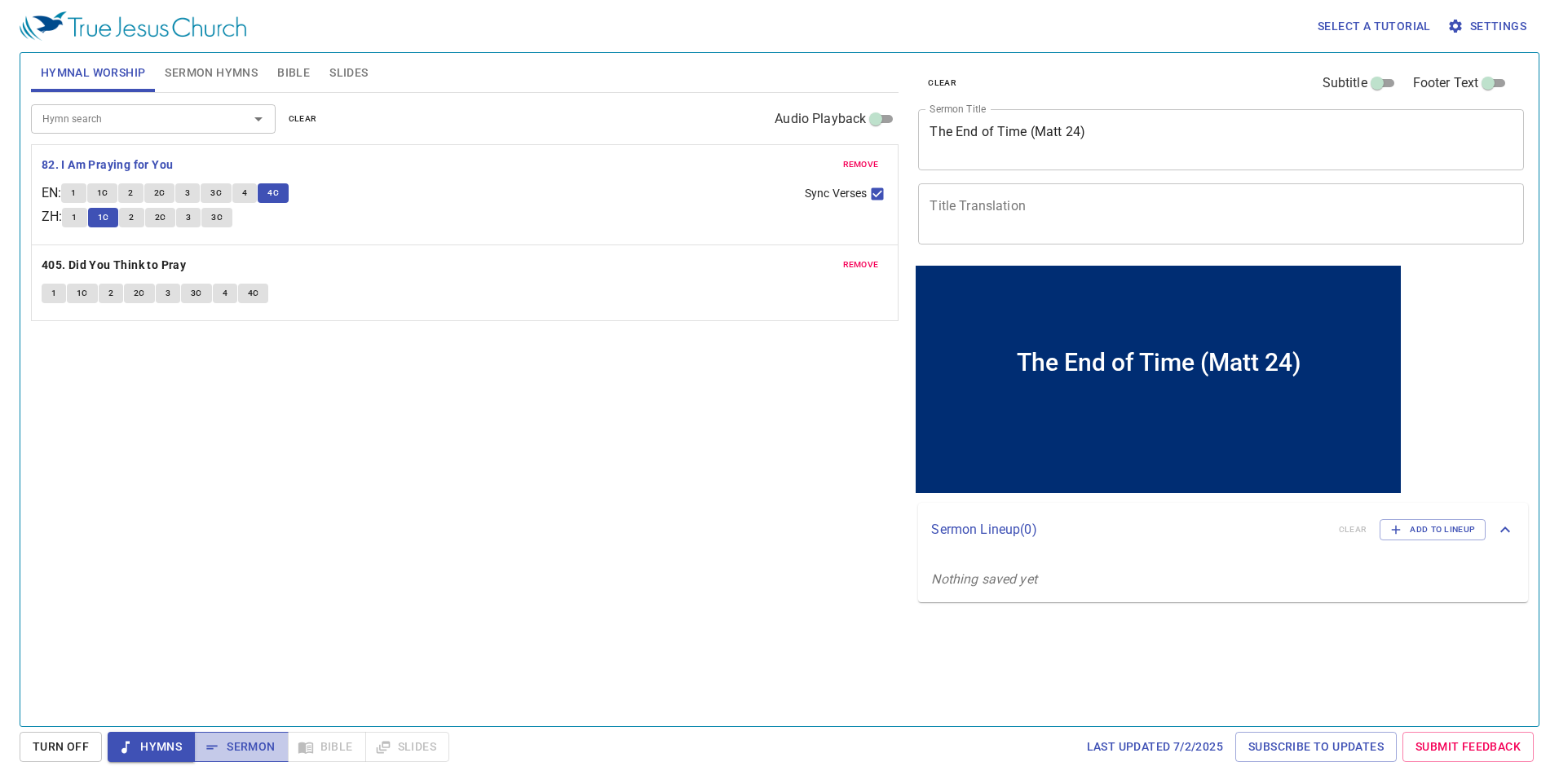 click on "Sermon" at bounding box center (241, 747) 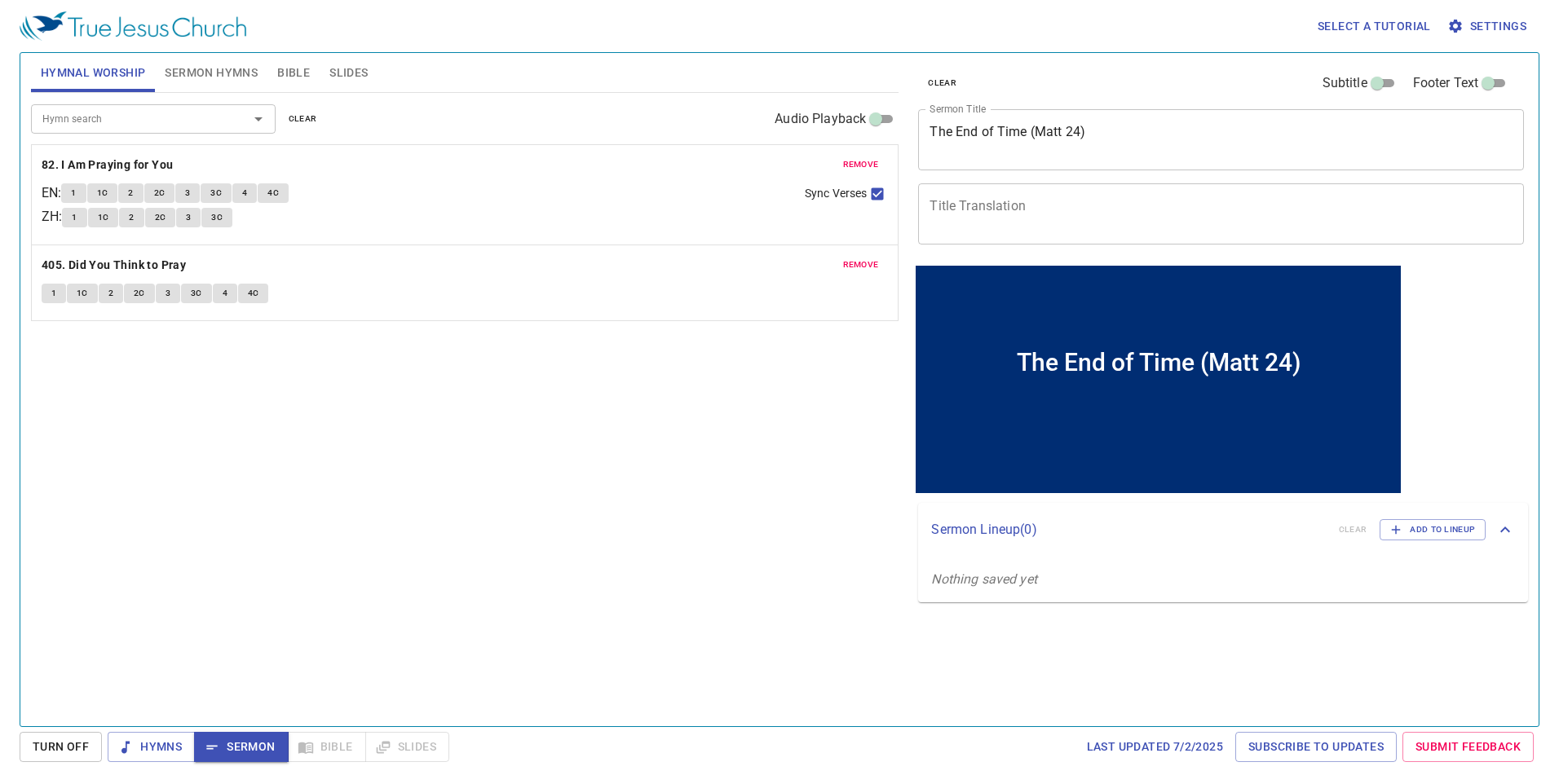 click on "remove" at bounding box center [861, 165] 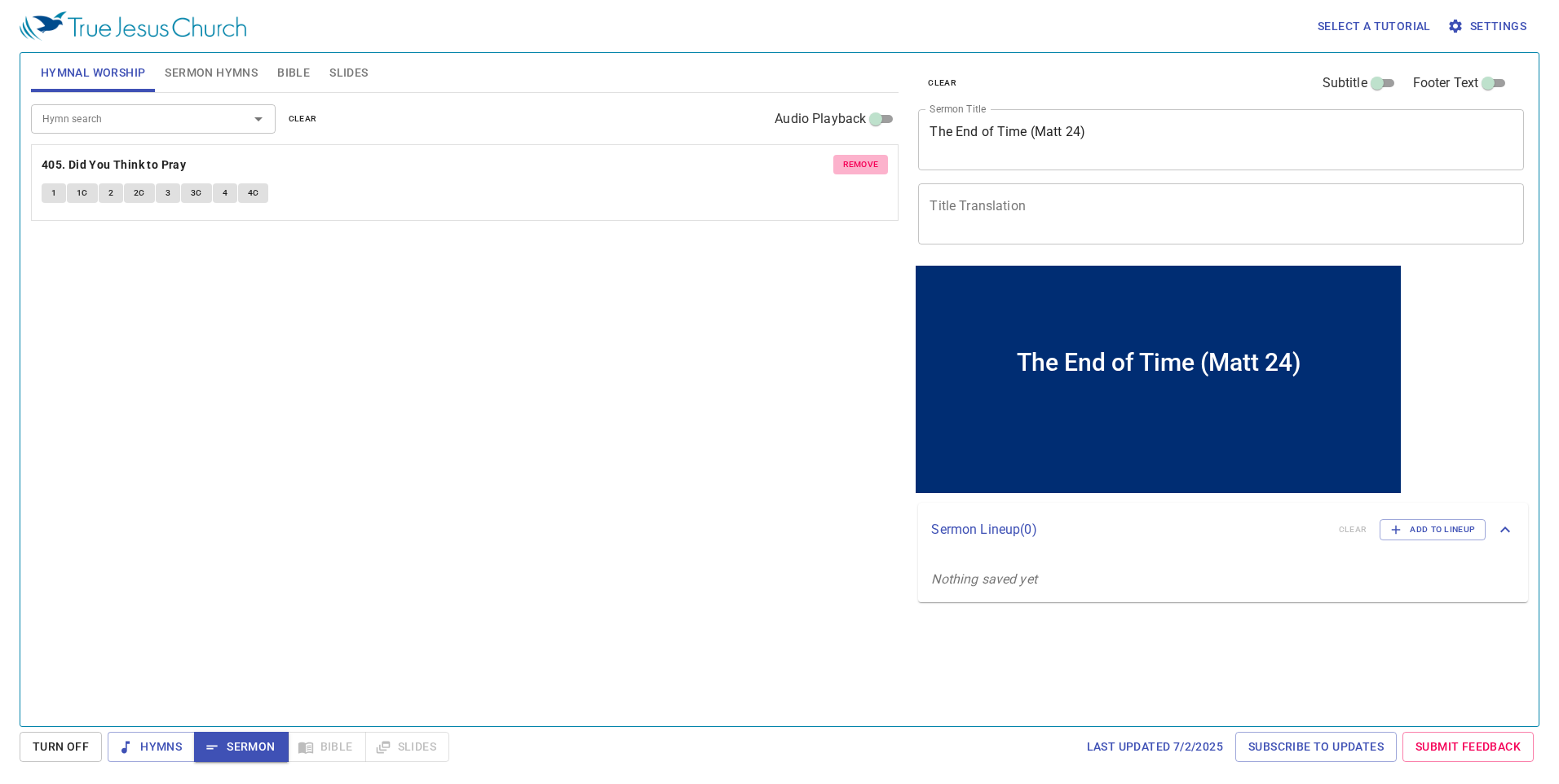 click on "remove" at bounding box center [861, 165] 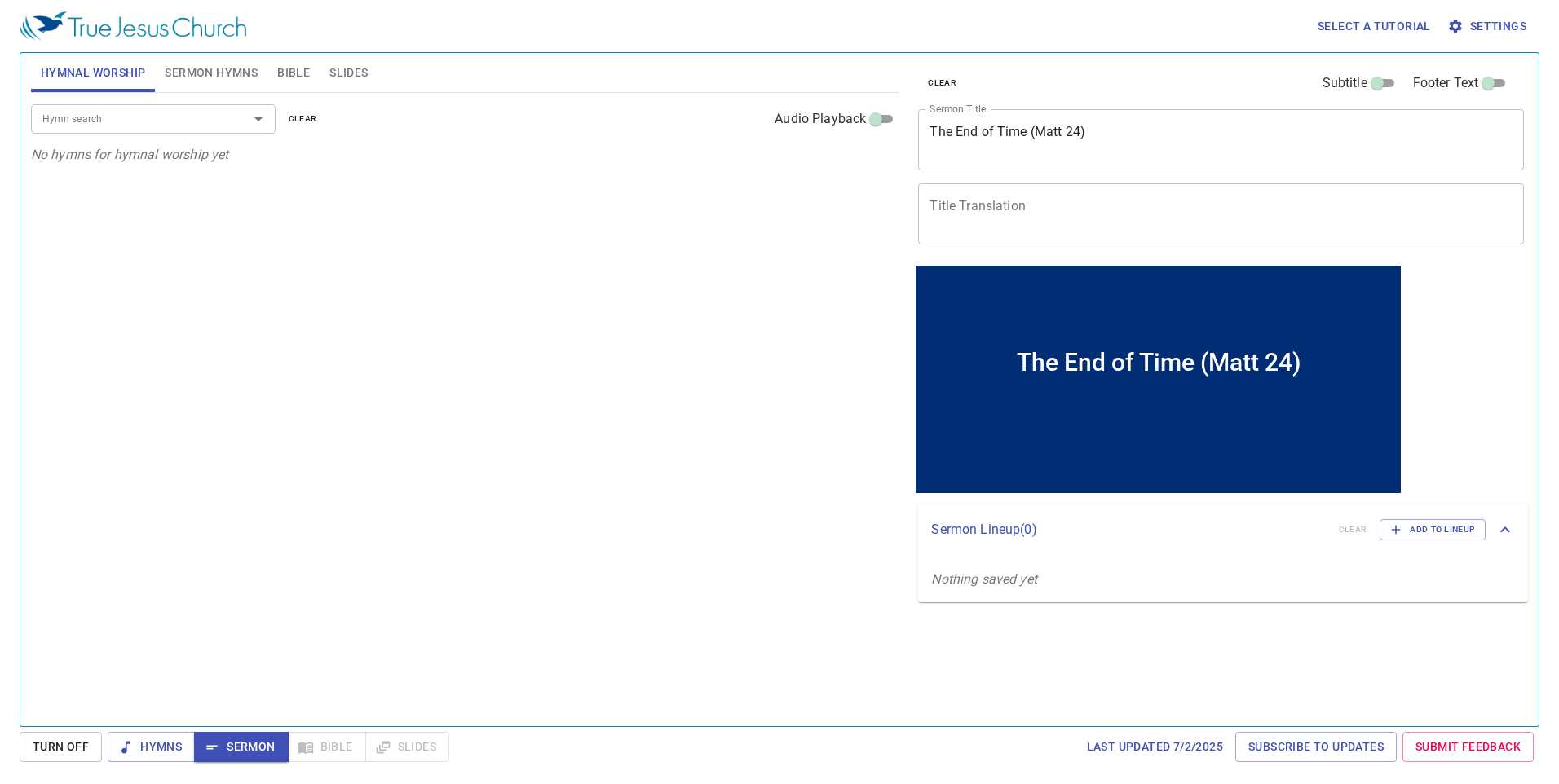 click on "Hymn search" at bounding box center (129, 118) 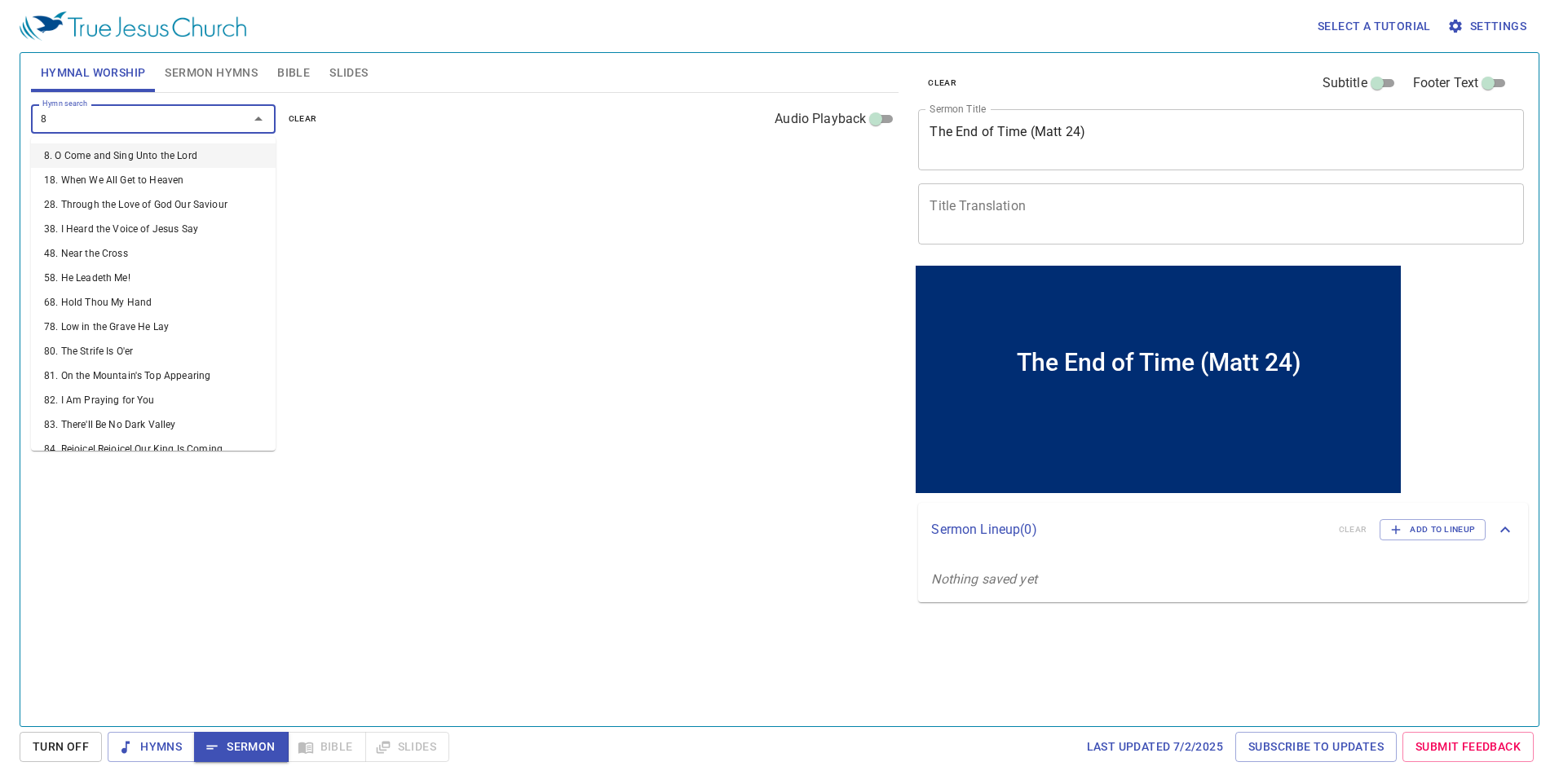 type on "87" 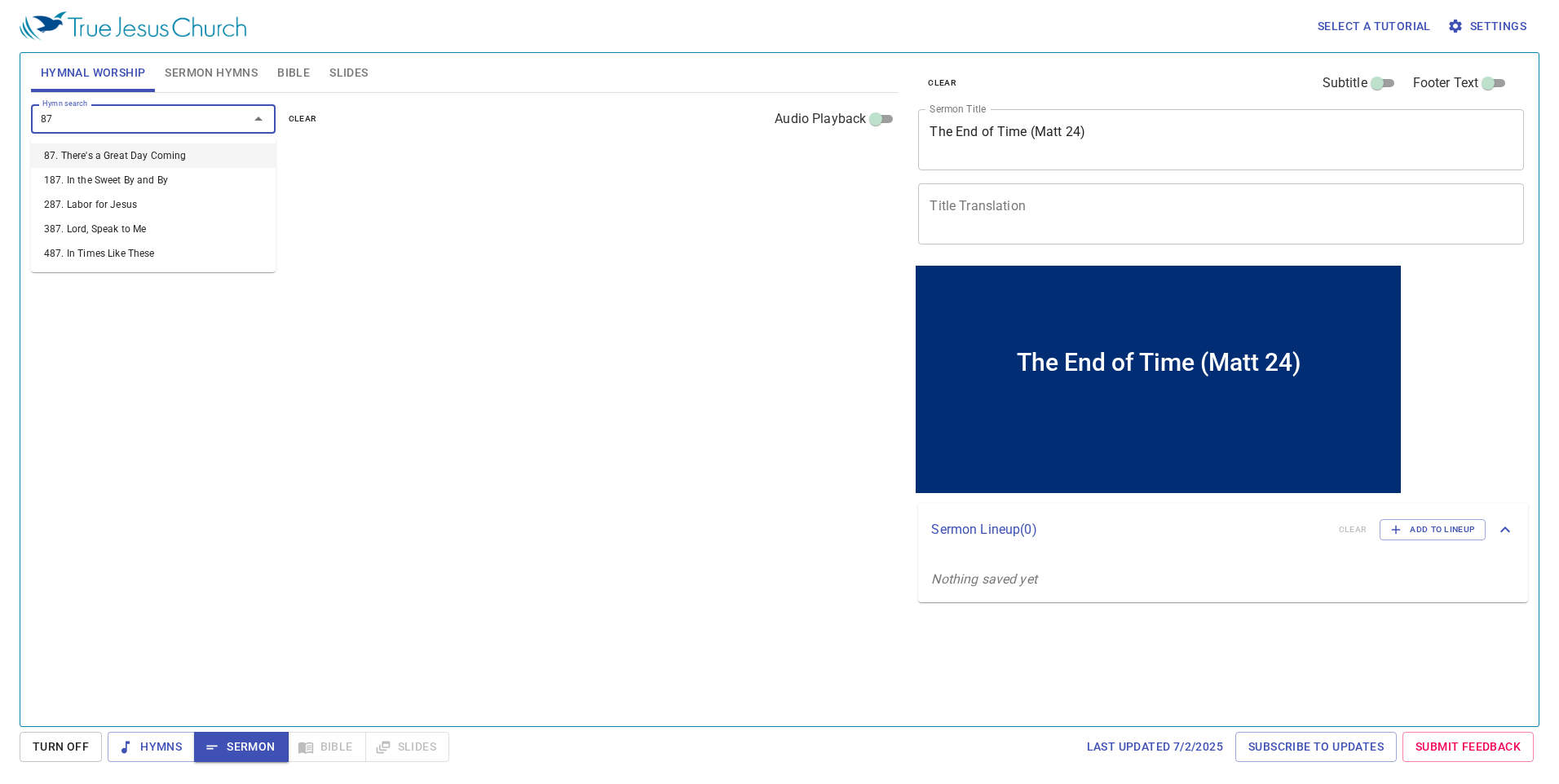 click on "87. There's a Great Day Coming" at bounding box center [153, 156] 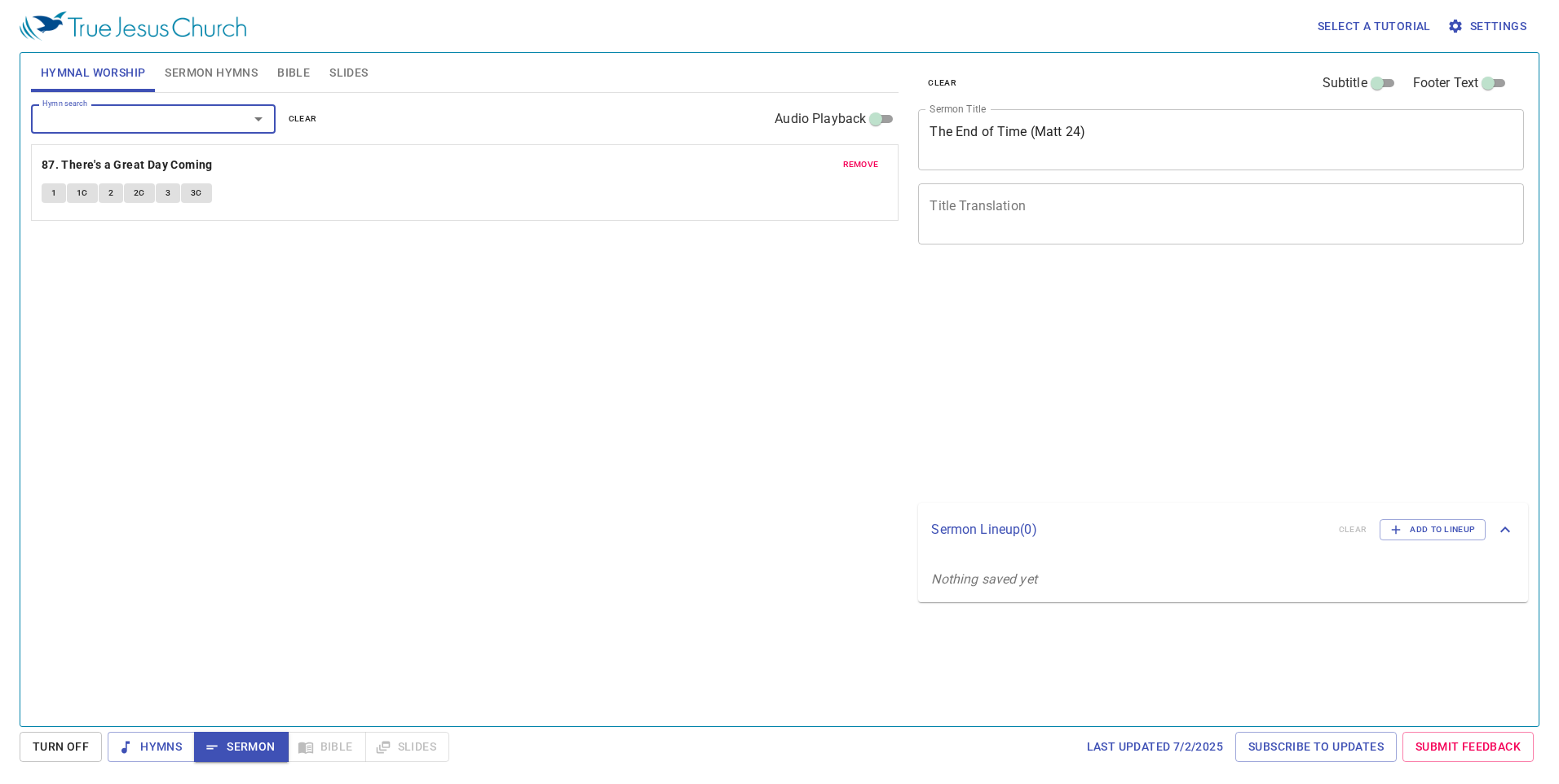 scroll, scrollTop: 0, scrollLeft: 0, axis: both 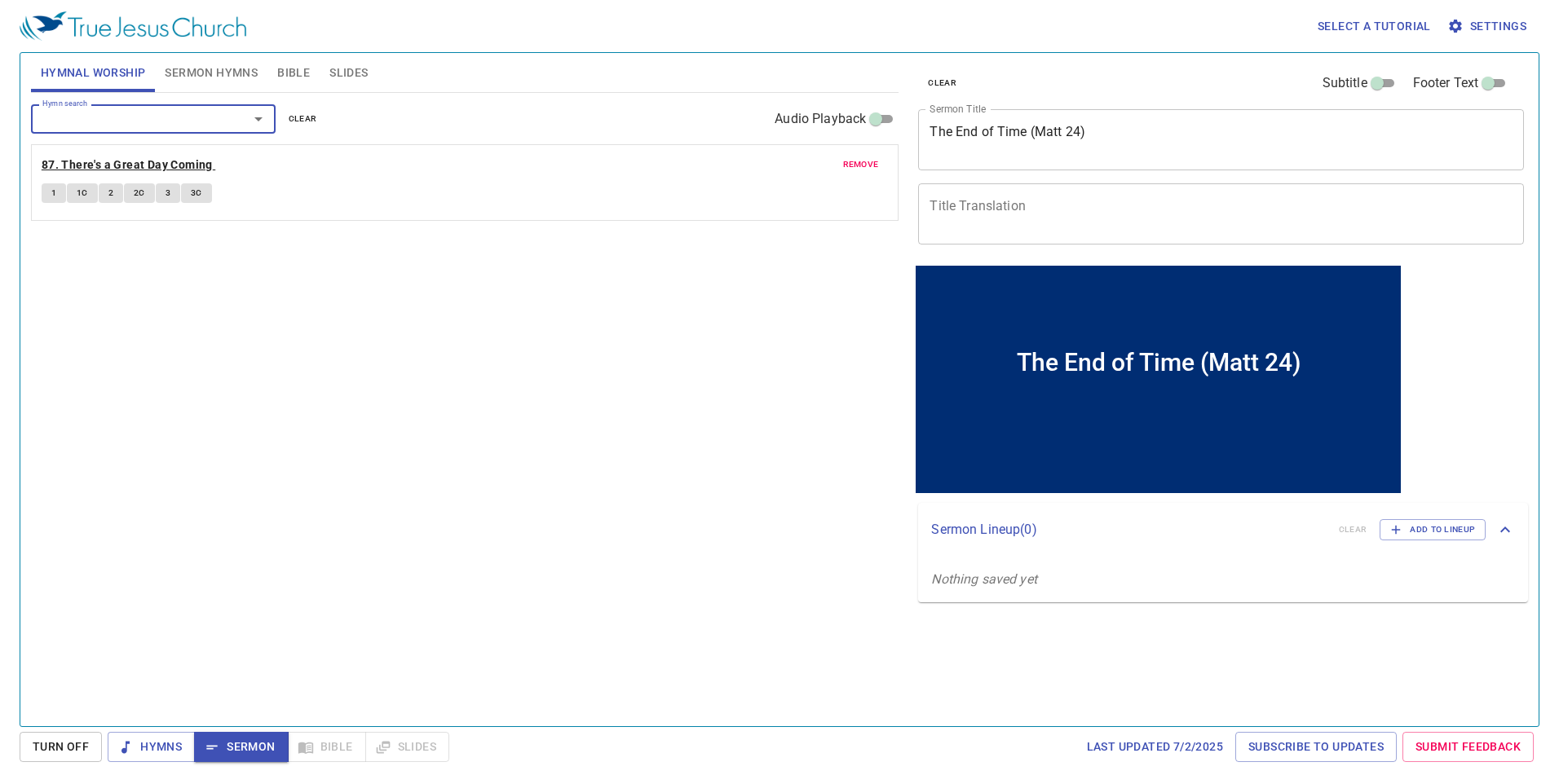 click on "1" at bounding box center (54, 193) 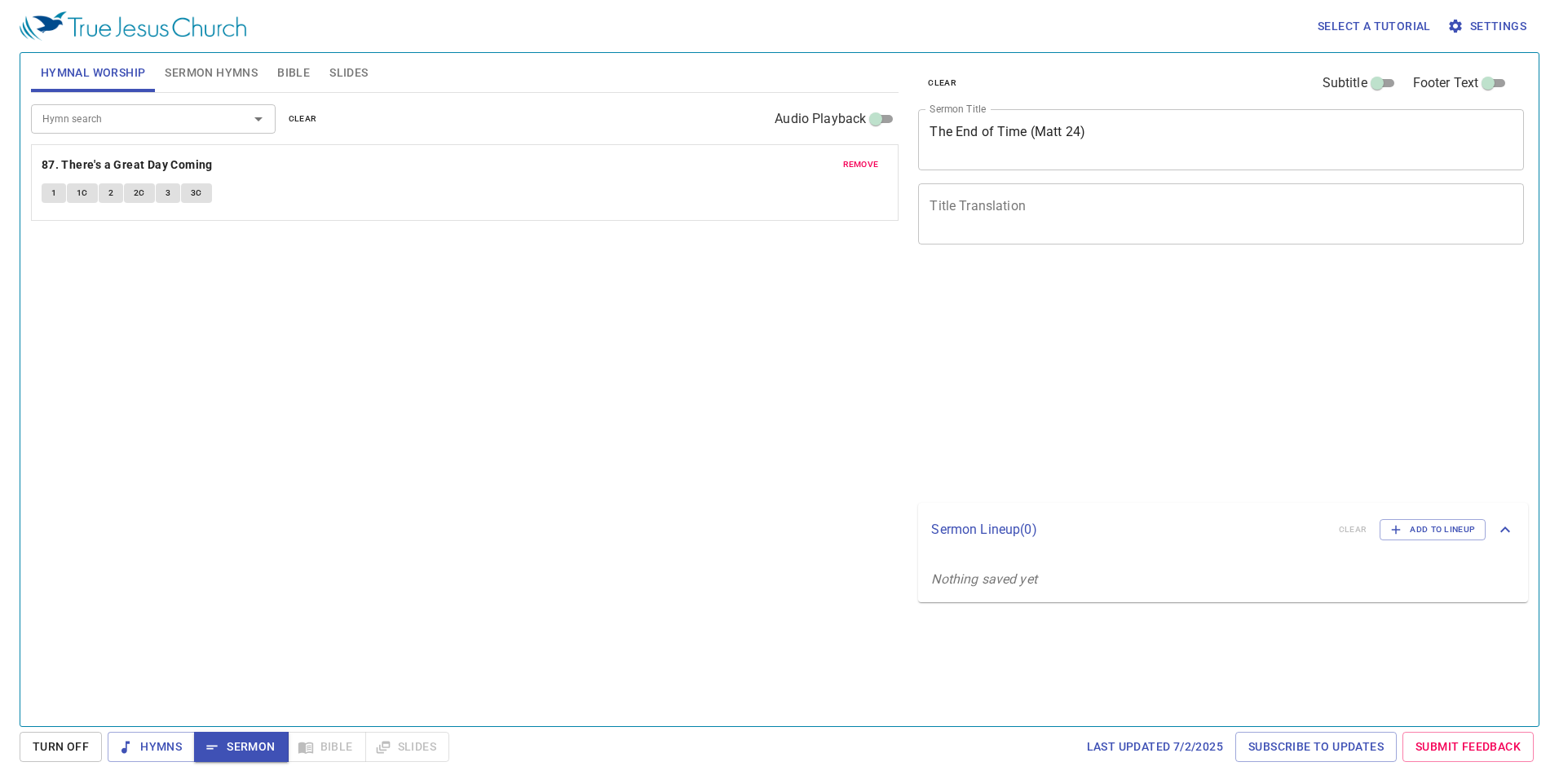 scroll, scrollTop: 0, scrollLeft: 0, axis: both 